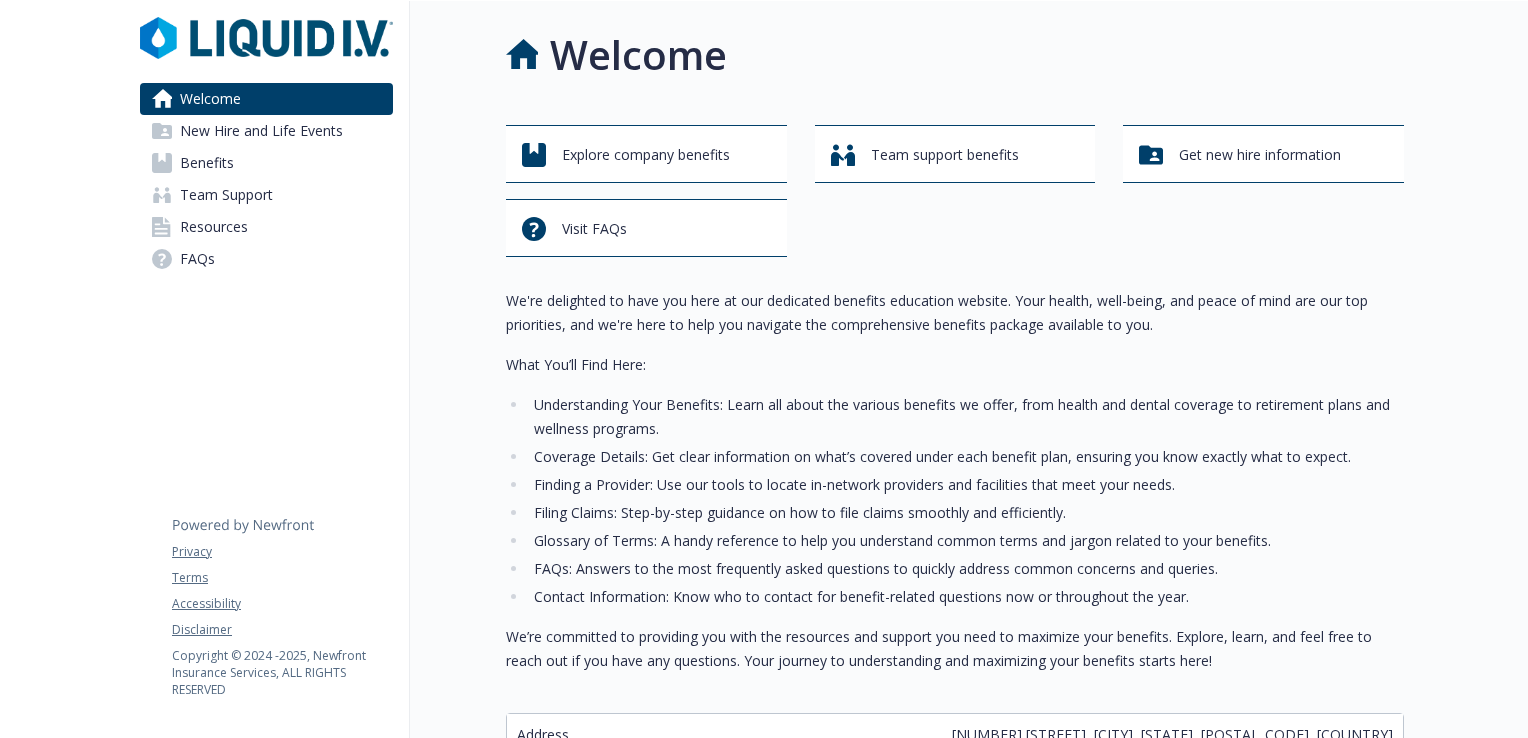 scroll, scrollTop: 0, scrollLeft: 0, axis: both 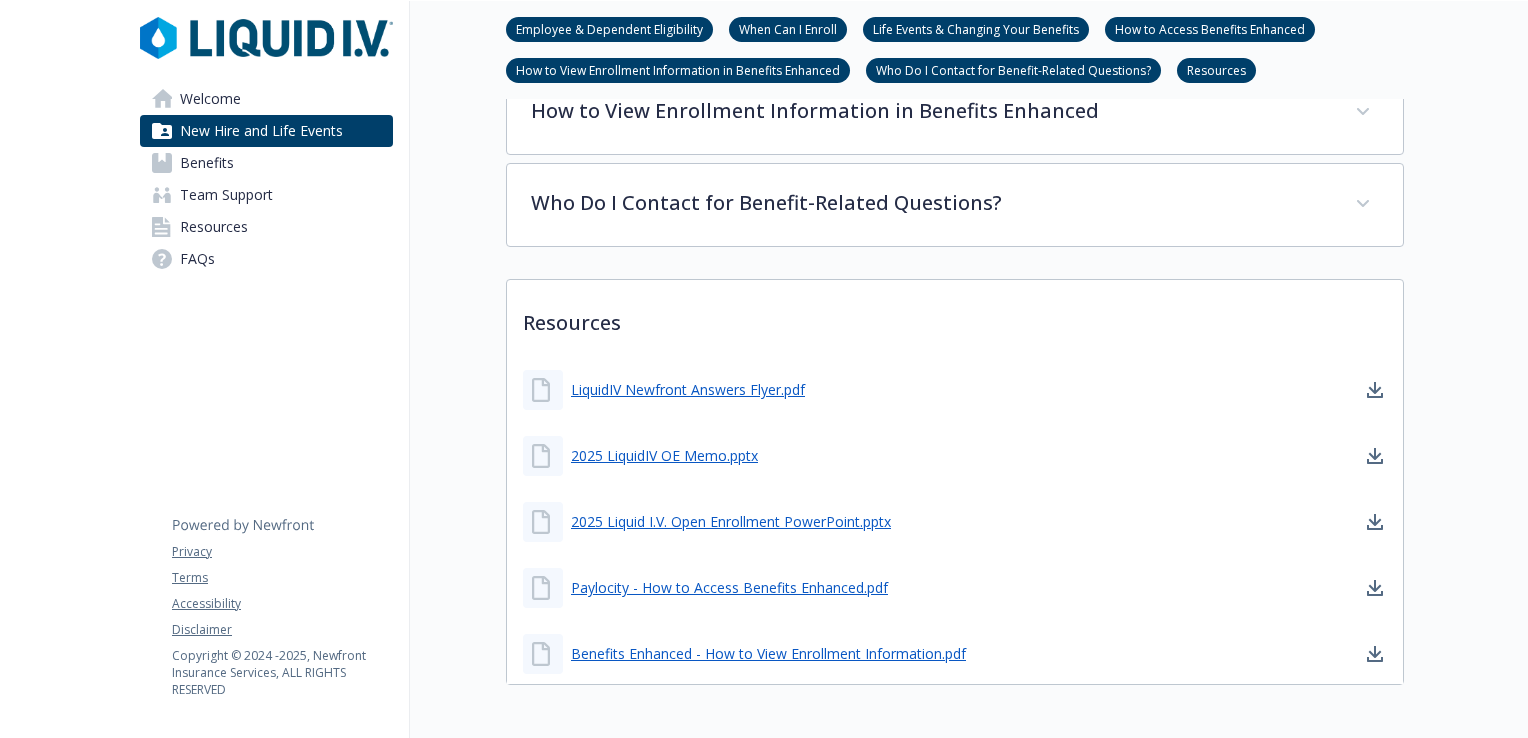 click on "Benefits" at bounding box center (266, 163) 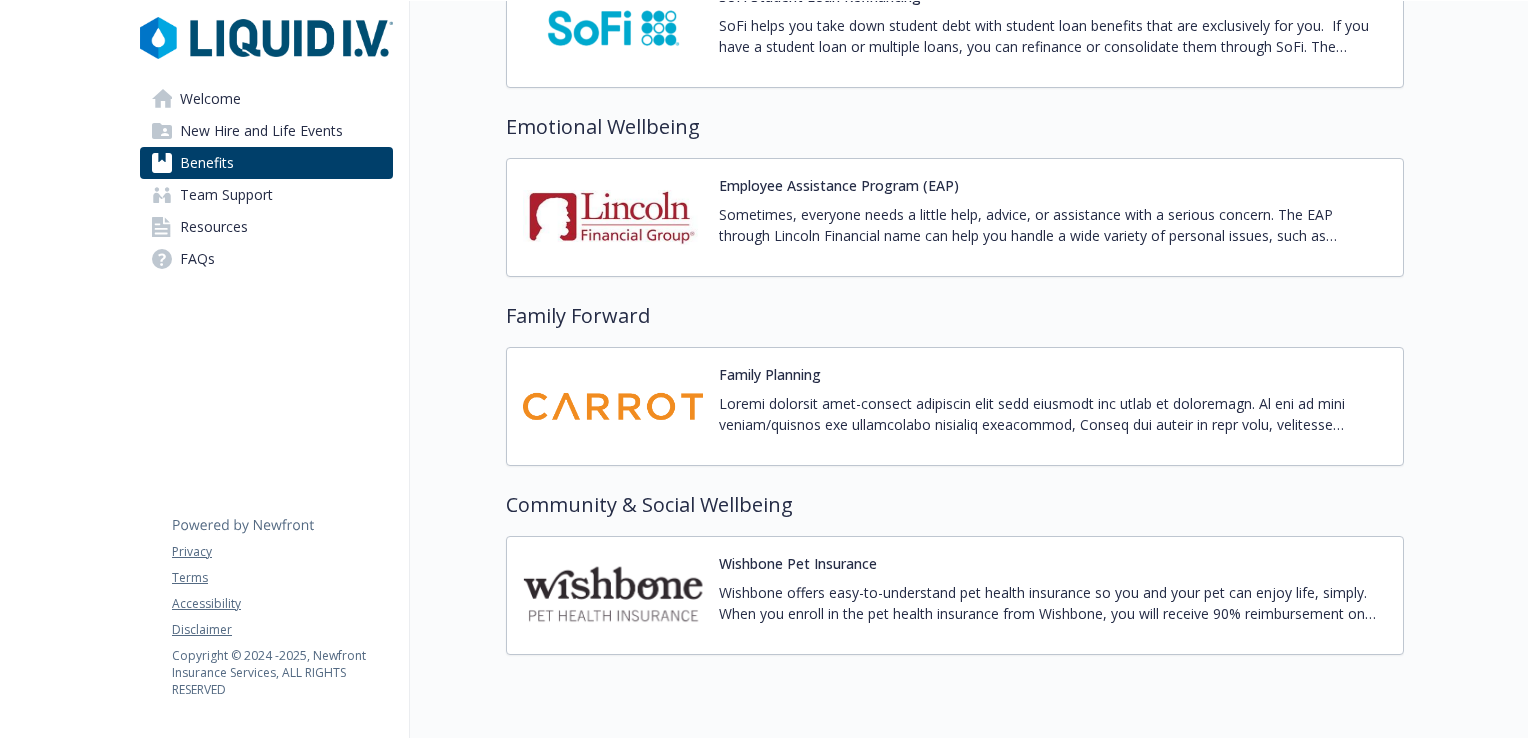scroll, scrollTop: 3863, scrollLeft: 0, axis: vertical 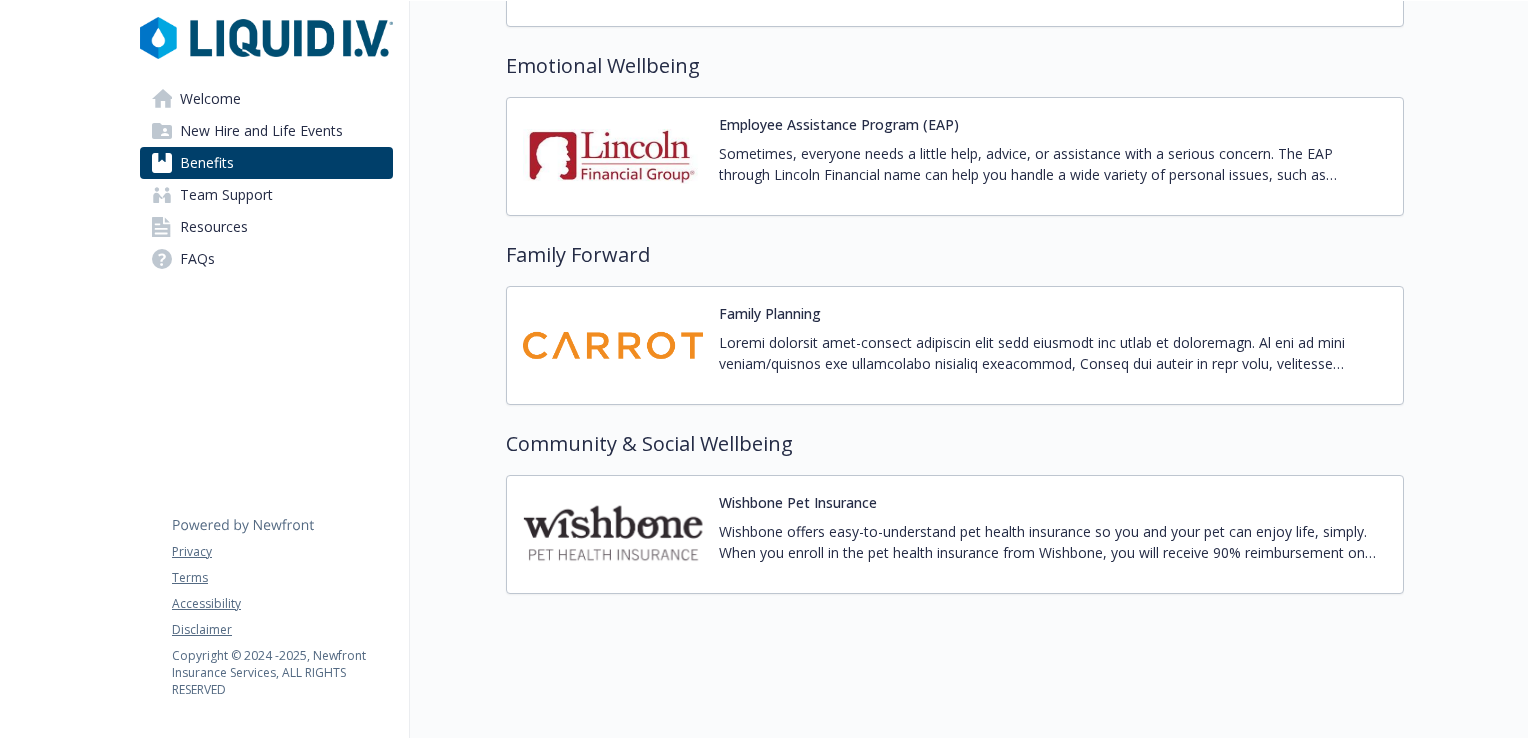 click on "Team Support" at bounding box center (266, 195) 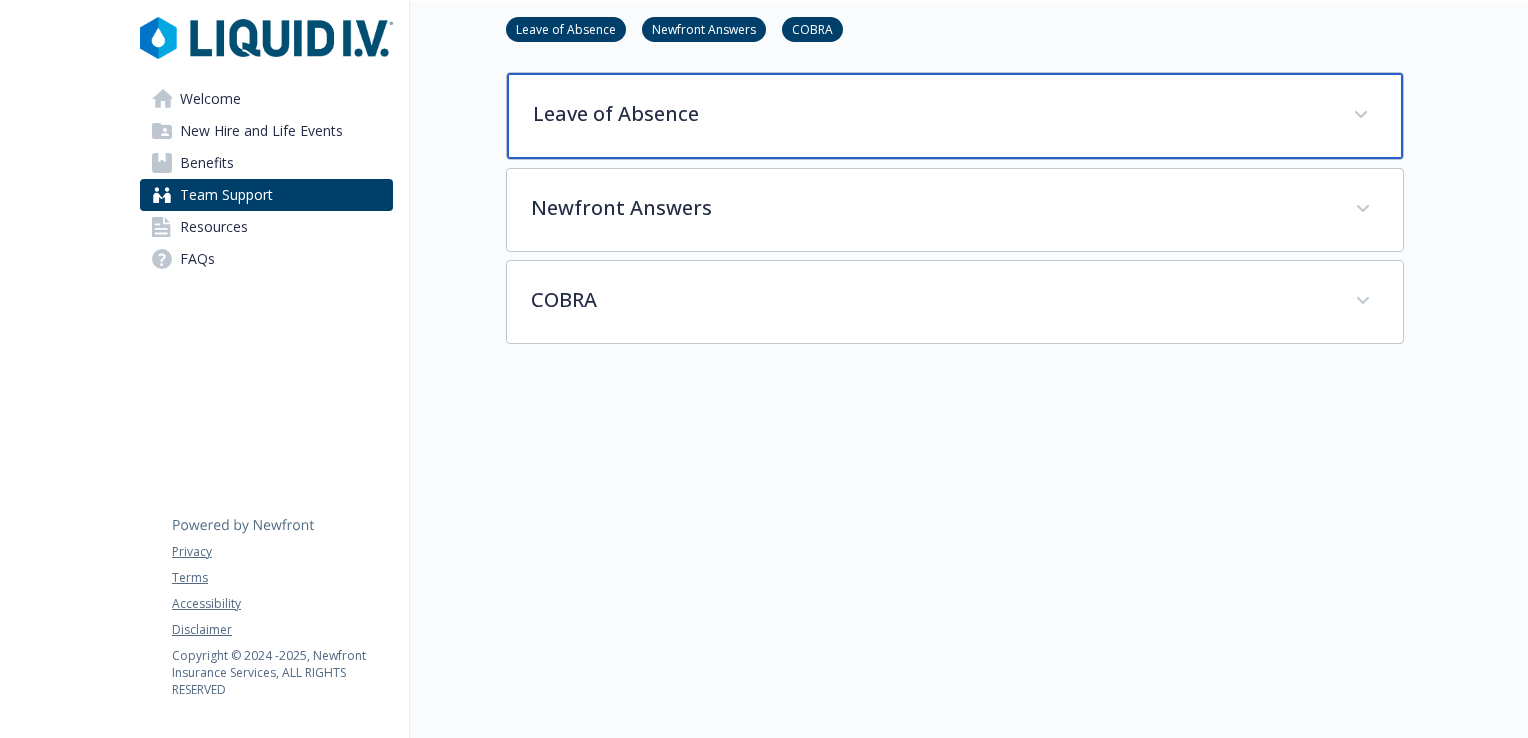 scroll, scrollTop: 106, scrollLeft: 0, axis: vertical 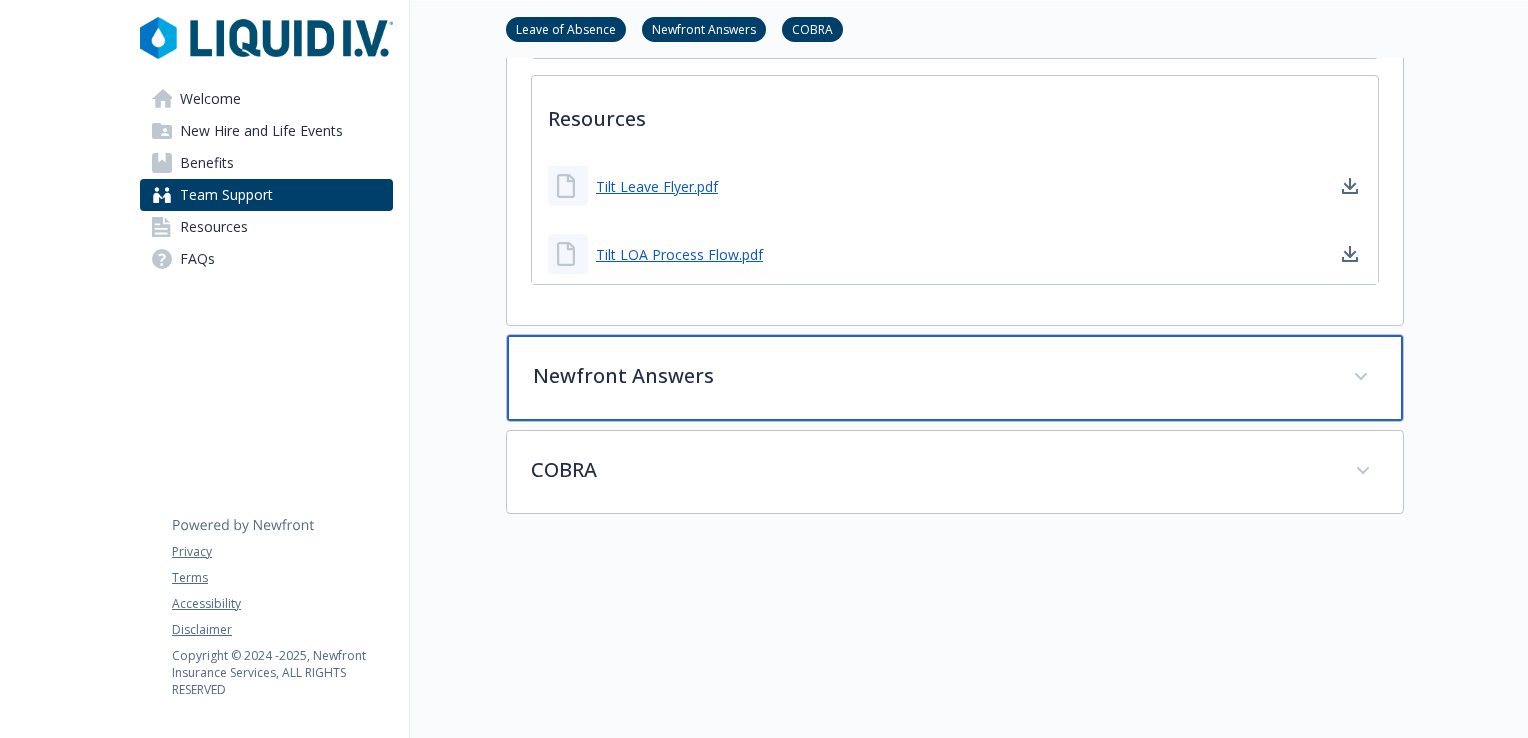 click on "Newfront Answers" at bounding box center [955, 378] 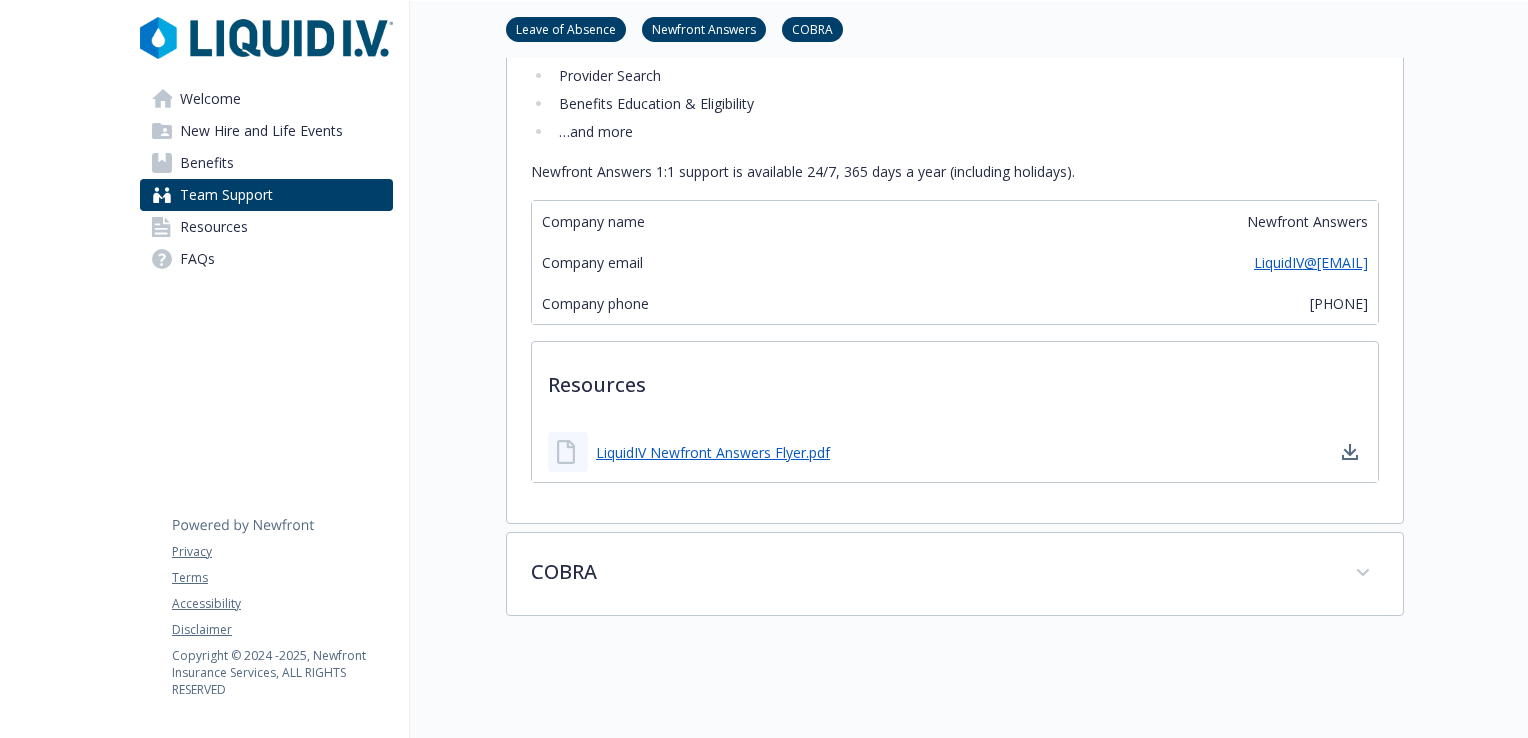 scroll, scrollTop: 1006, scrollLeft: 0, axis: vertical 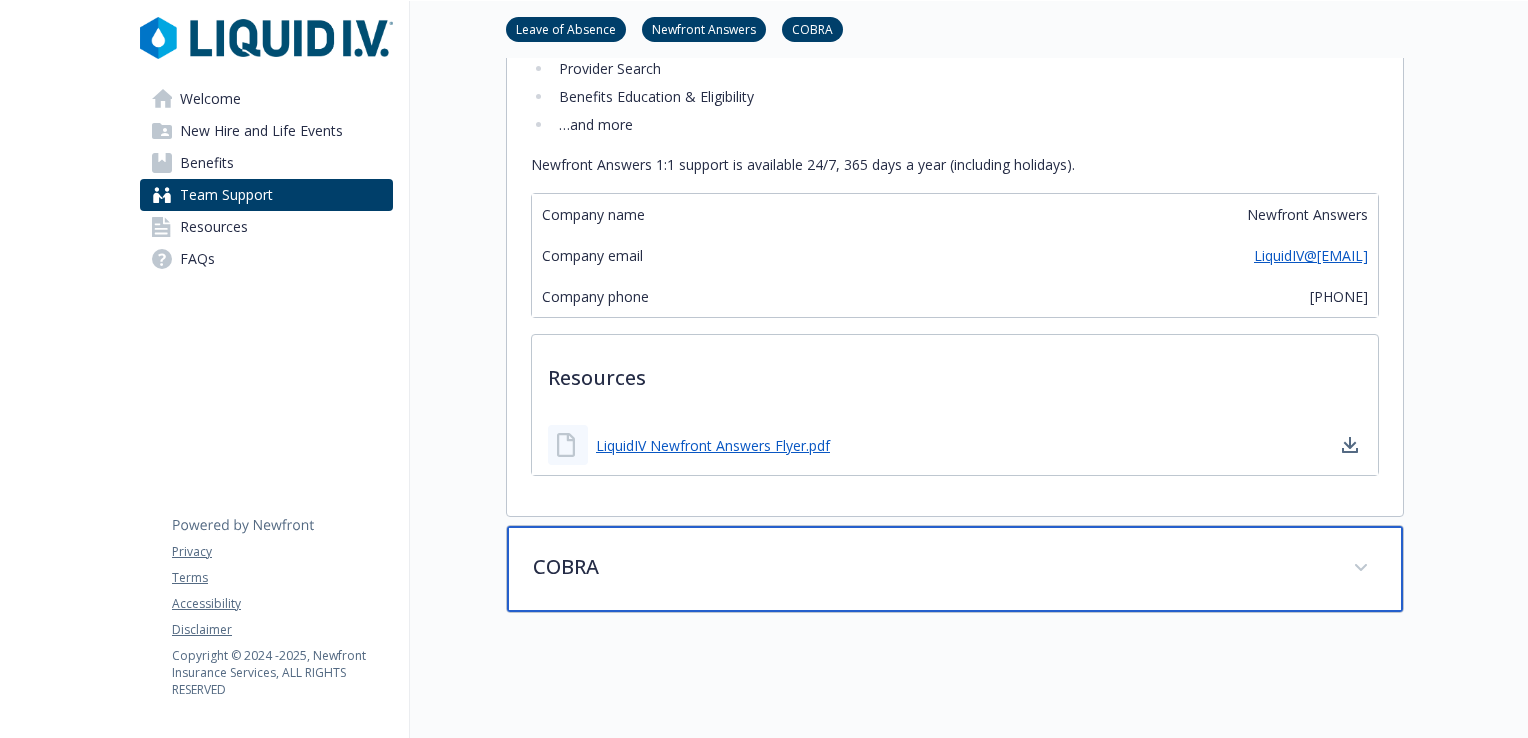 click on "COBRA" at bounding box center [931, 567] 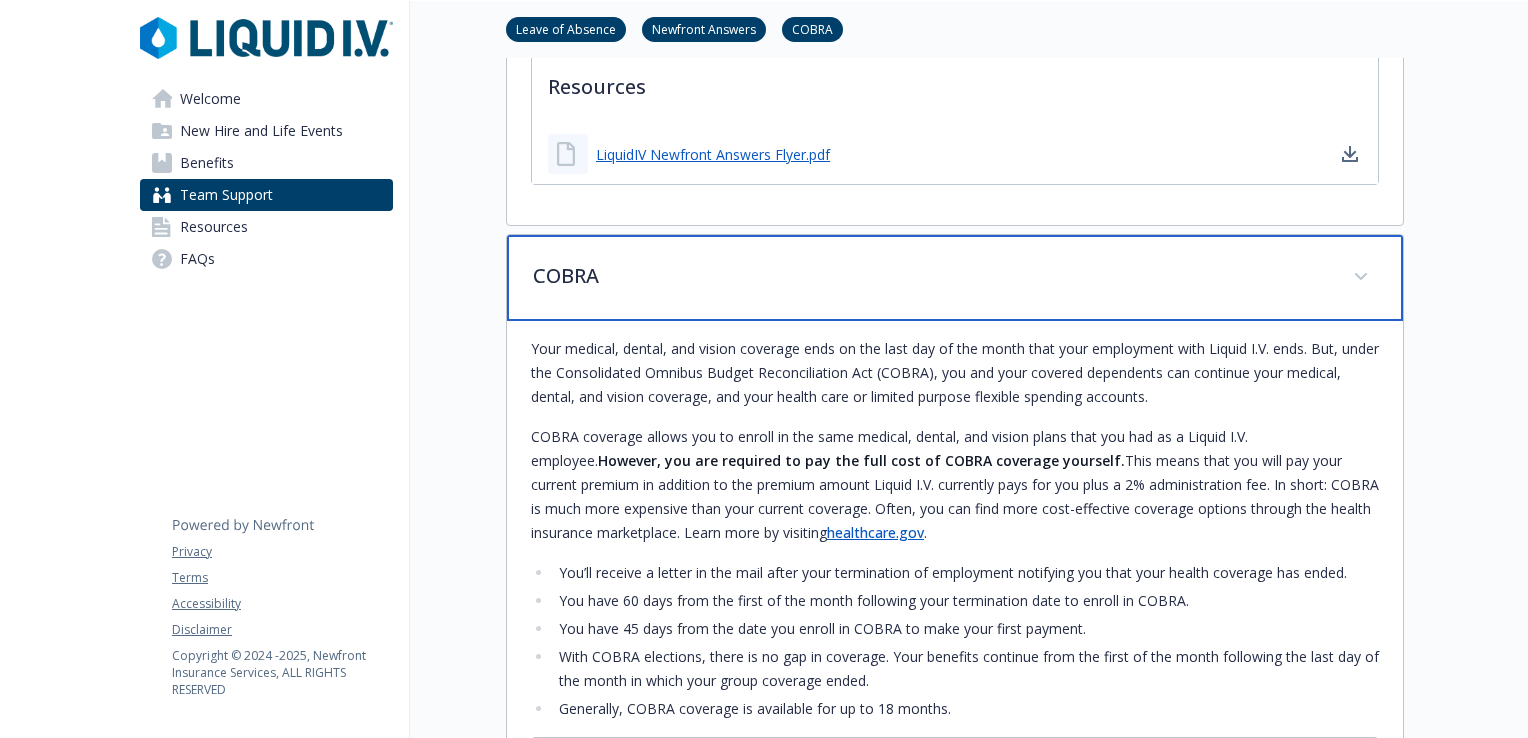 scroll, scrollTop: 1306, scrollLeft: 0, axis: vertical 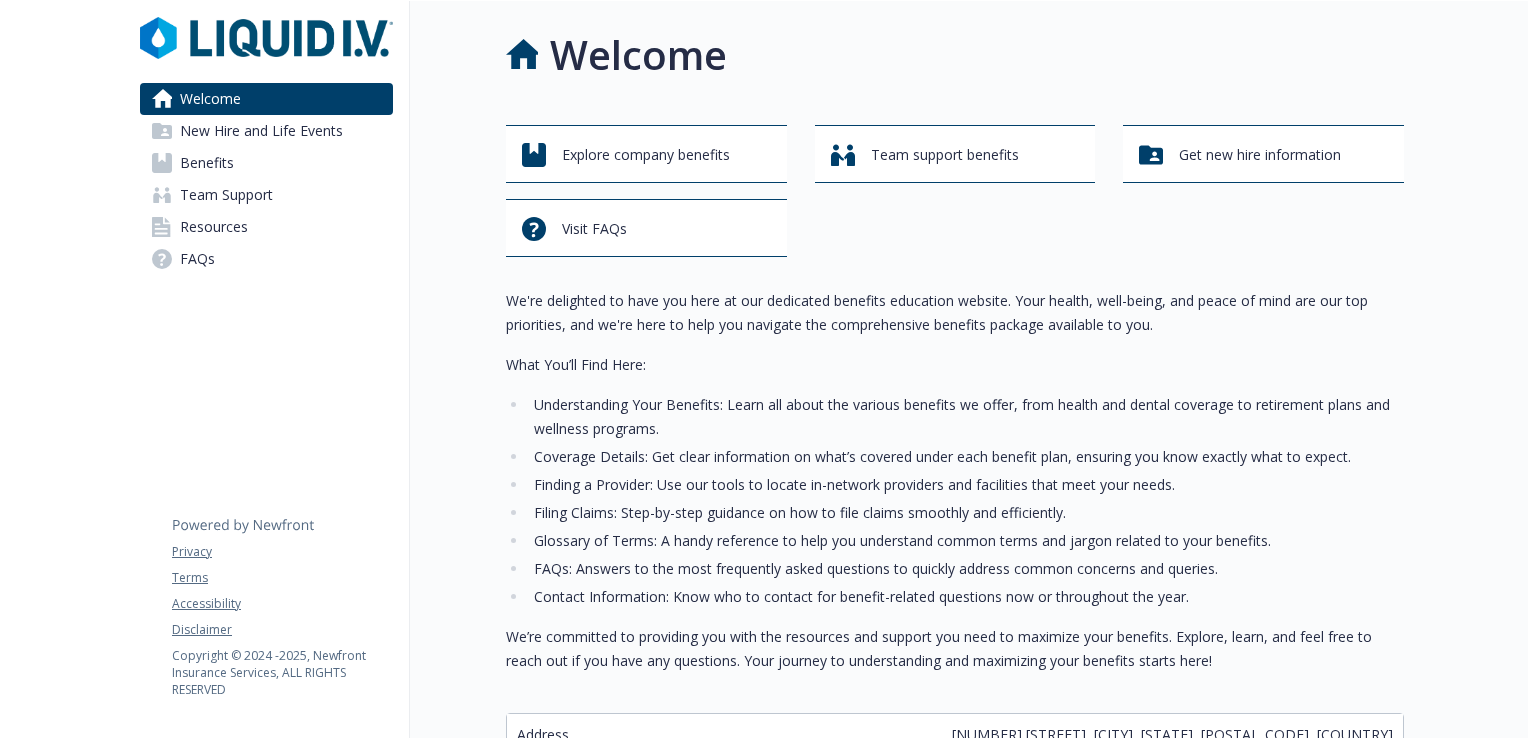 click on "Benefits" at bounding box center [266, 163] 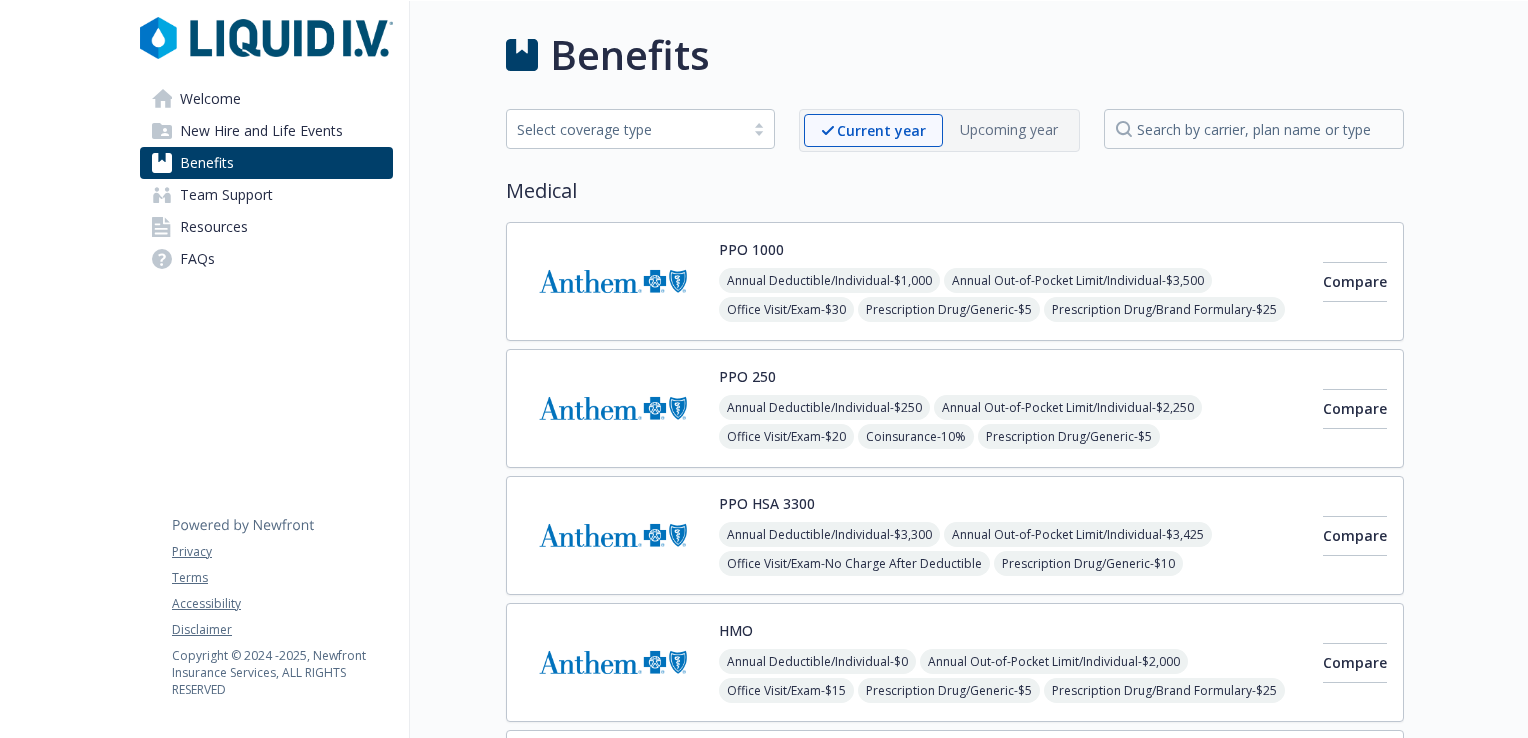 click on "Team Support" at bounding box center (226, 195) 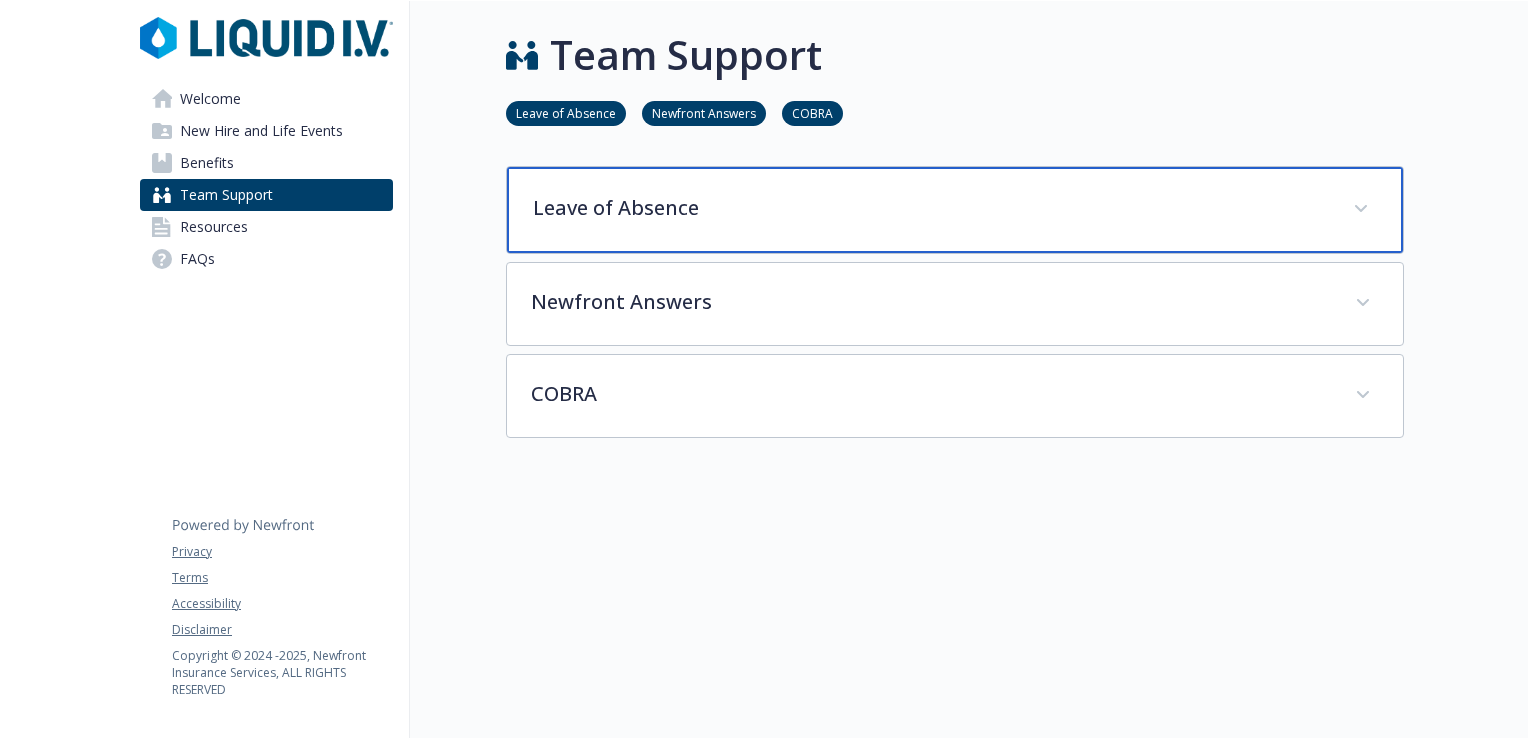 click on "Leave of Absence" at bounding box center (955, 210) 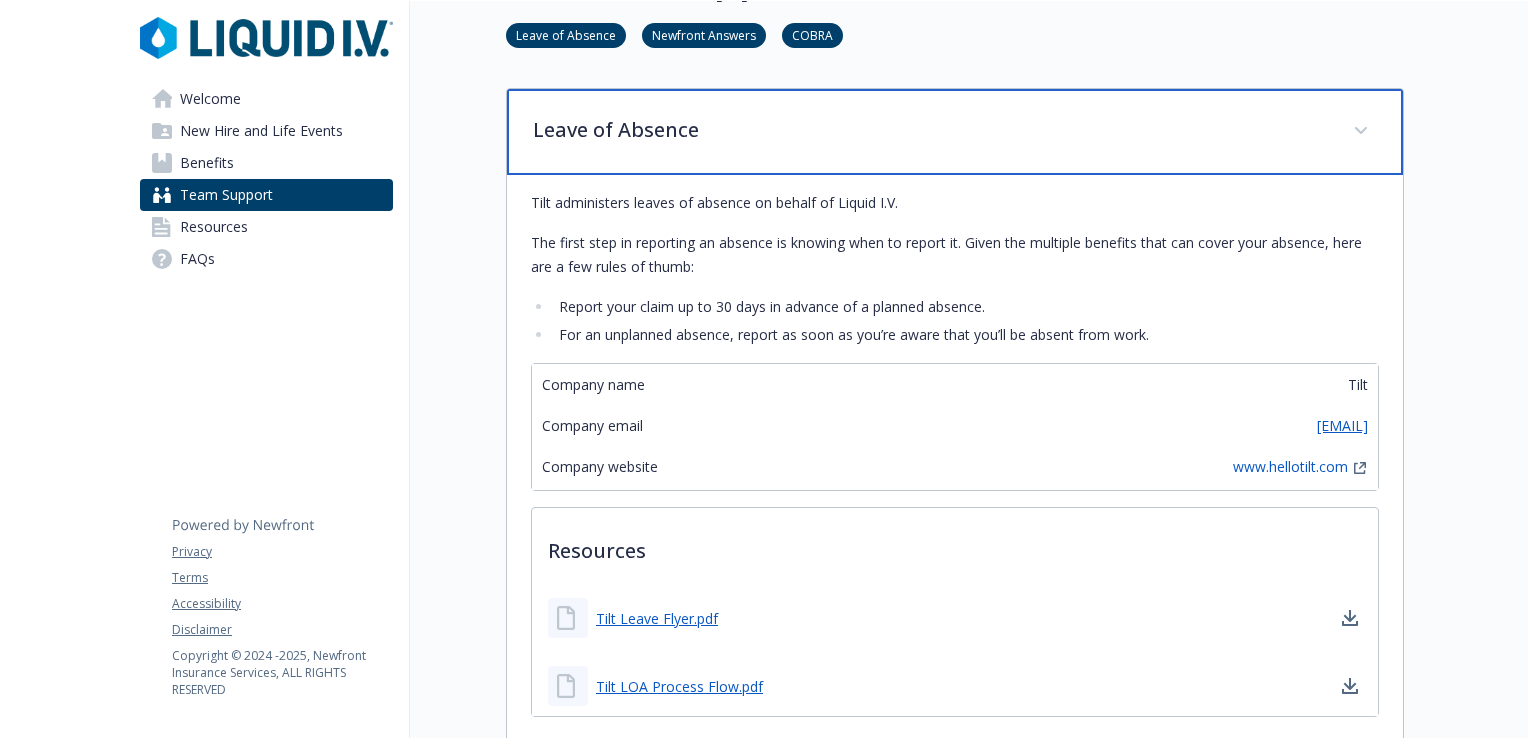 scroll, scrollTop: 100, scrollLeft: 0, axis: vertical 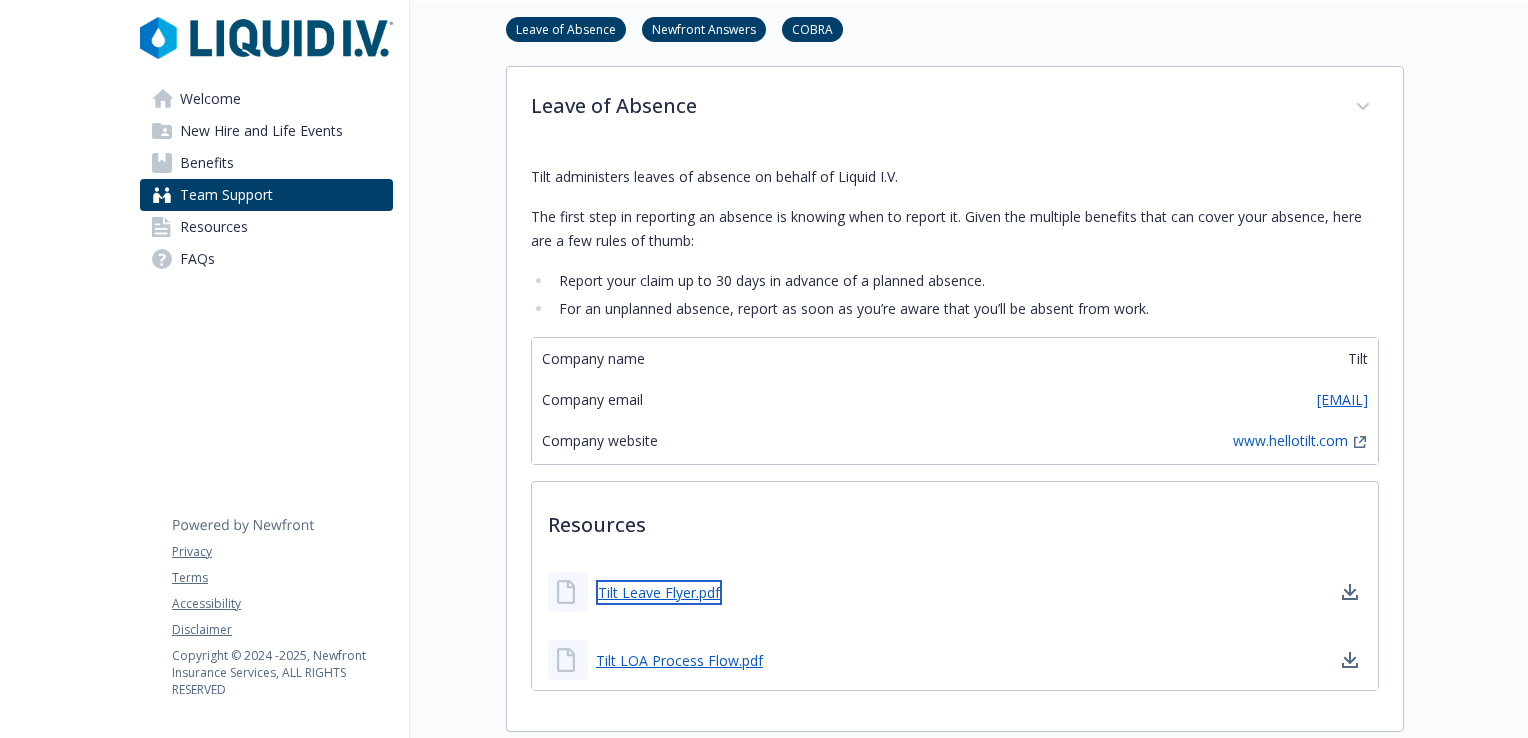 drag, startPoint x: 623, startPoint y: 598, endPoint x: 600, endPoint y: 586, distance: 25.942244 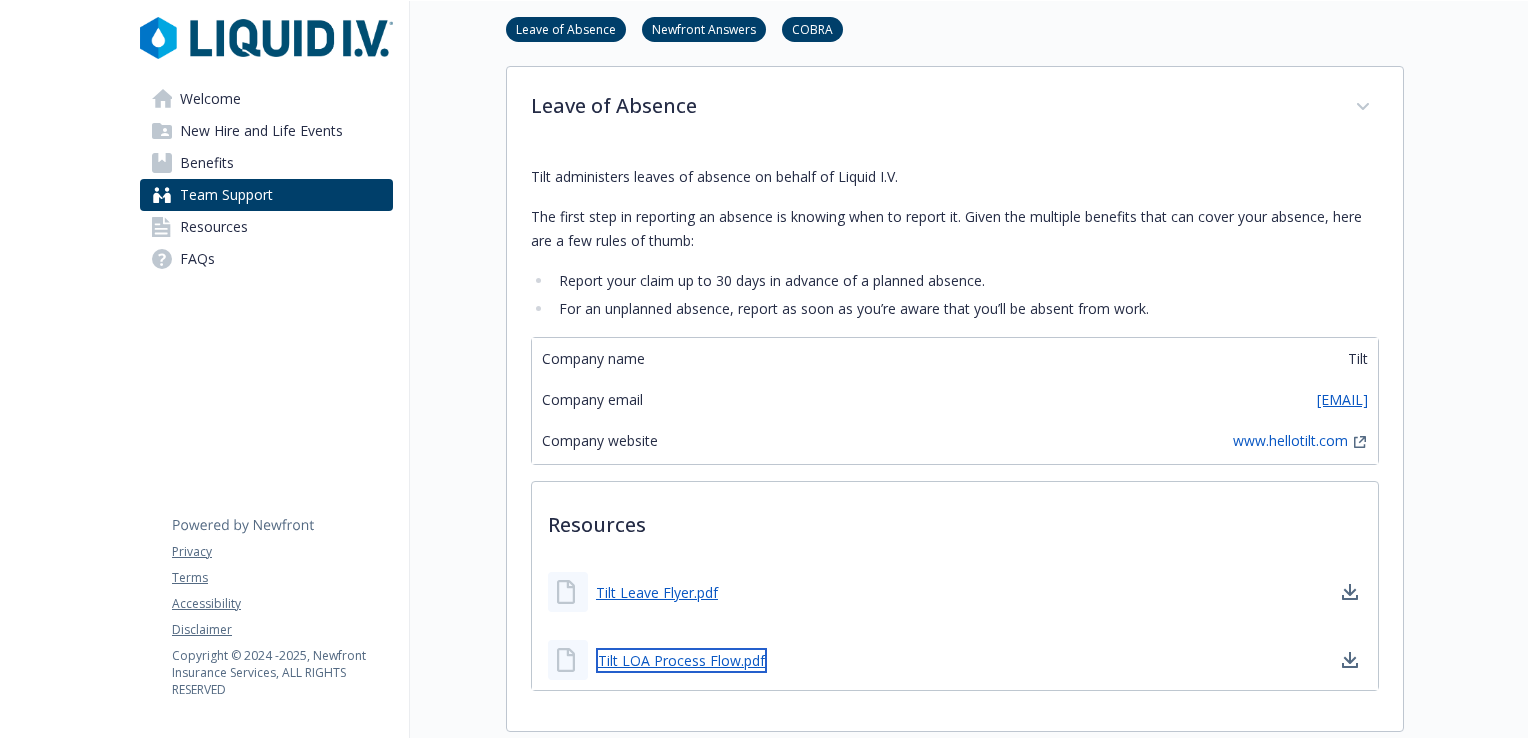 click on "Tilt LOA Process Flow.pdf" at bounding box center (681, 660) 